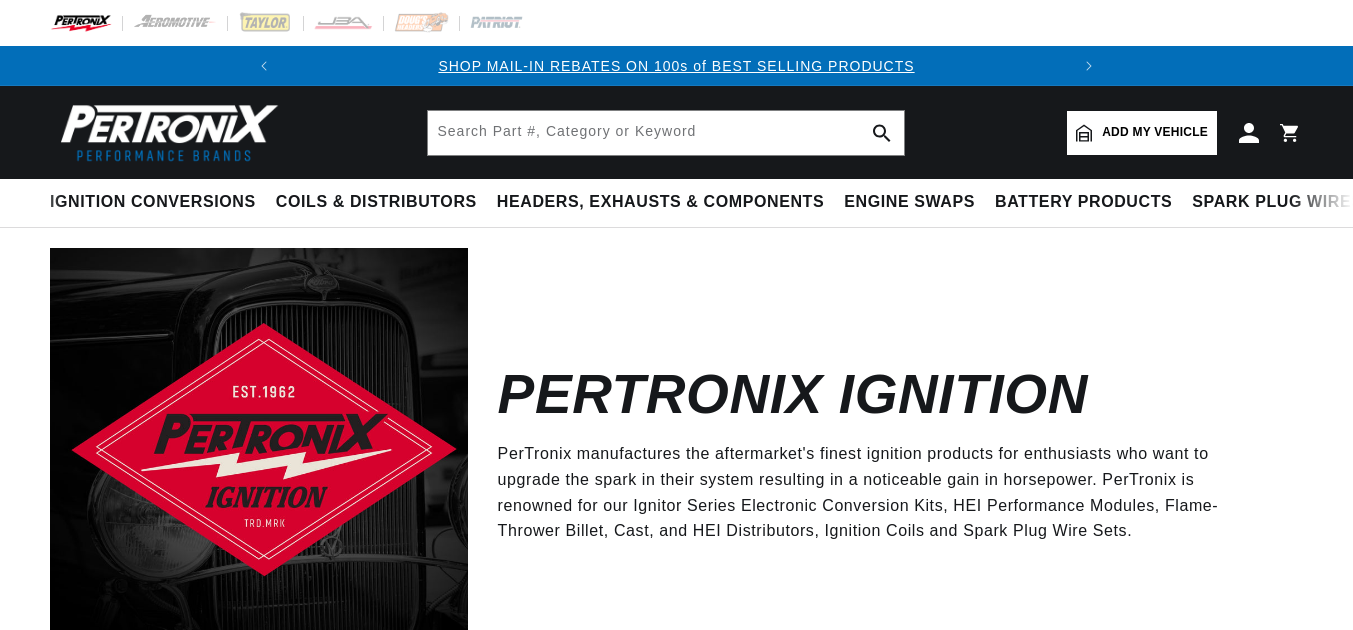 scroll, scrollTop: 0, scrollLeft: 0, axis: both 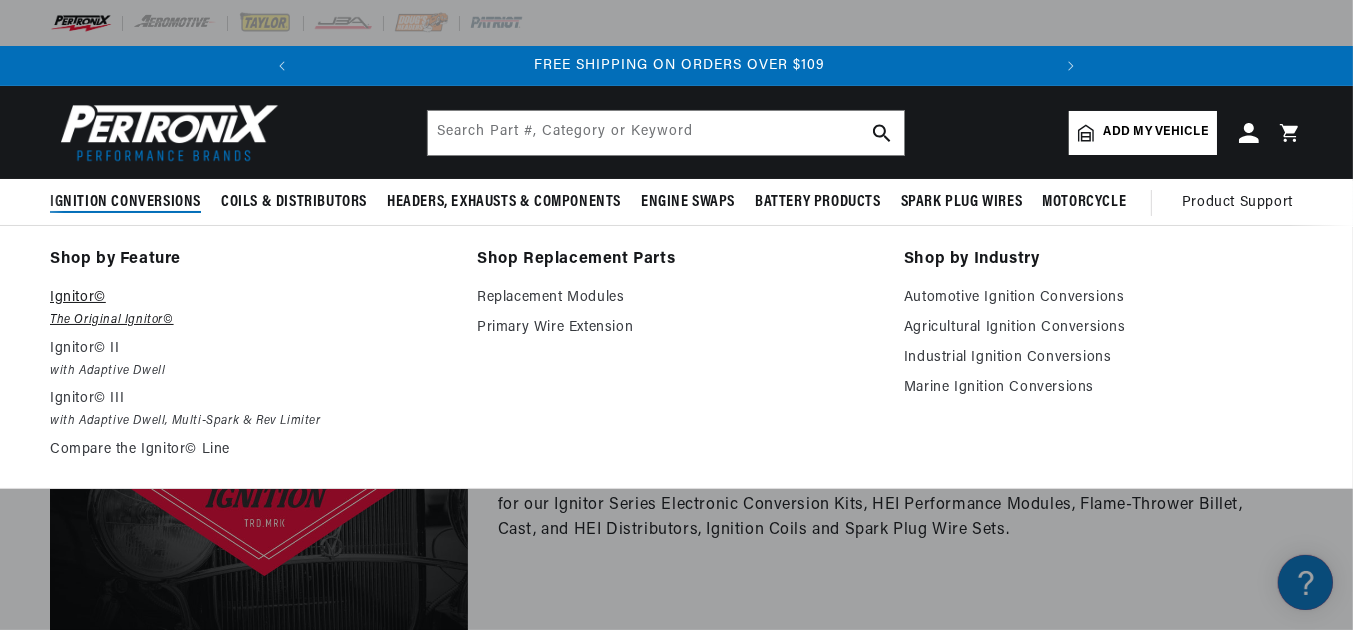 click on "Ignitor©" at bounding box center [249, 298] 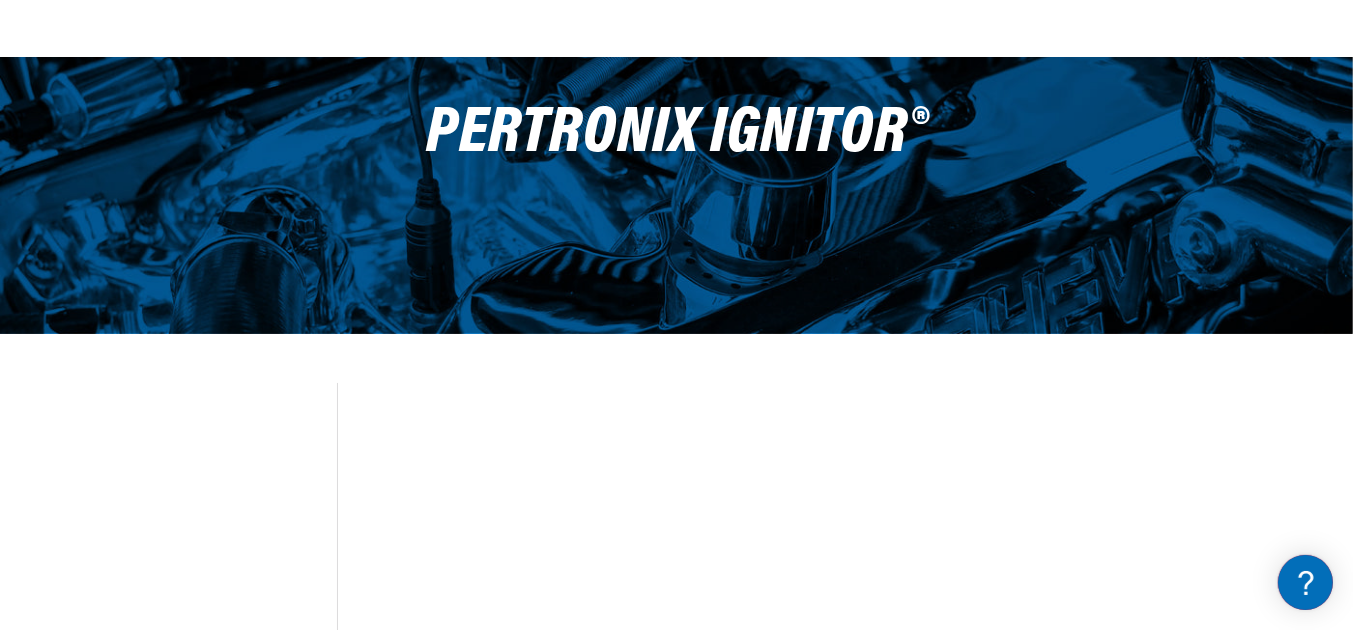 scroll, scrollTop: 290, scrollLeft: 0, axis: vertical 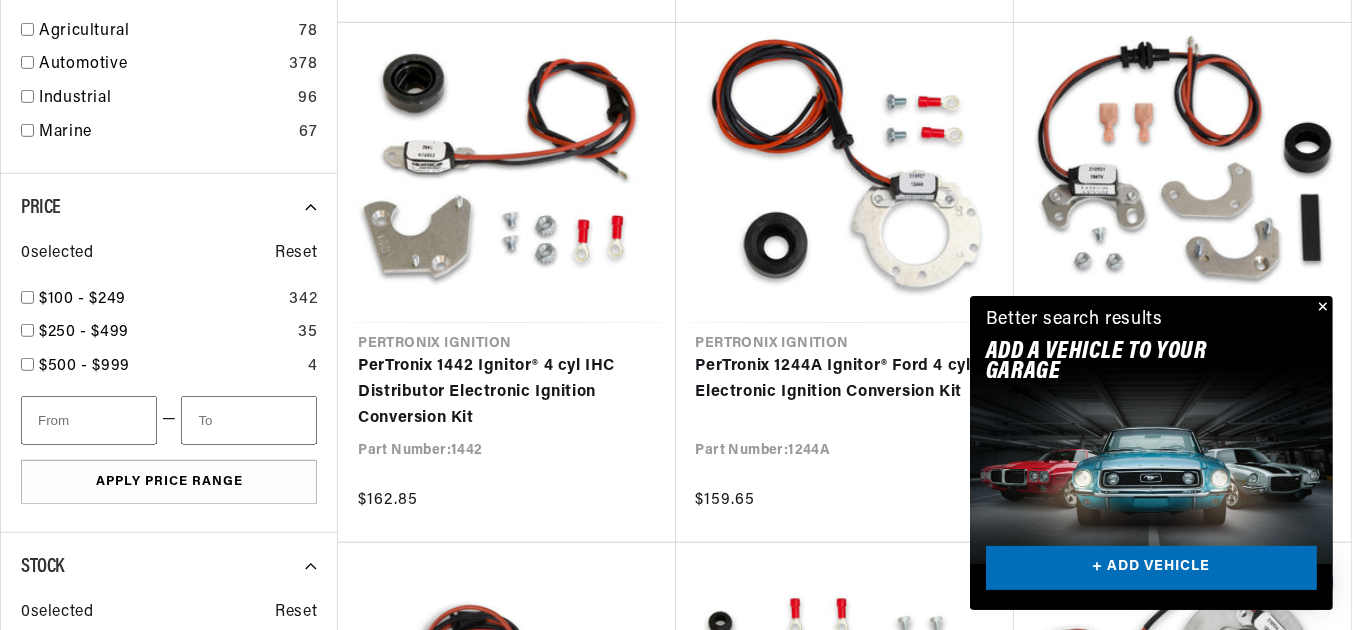 click at bounding box center (1321, 308) 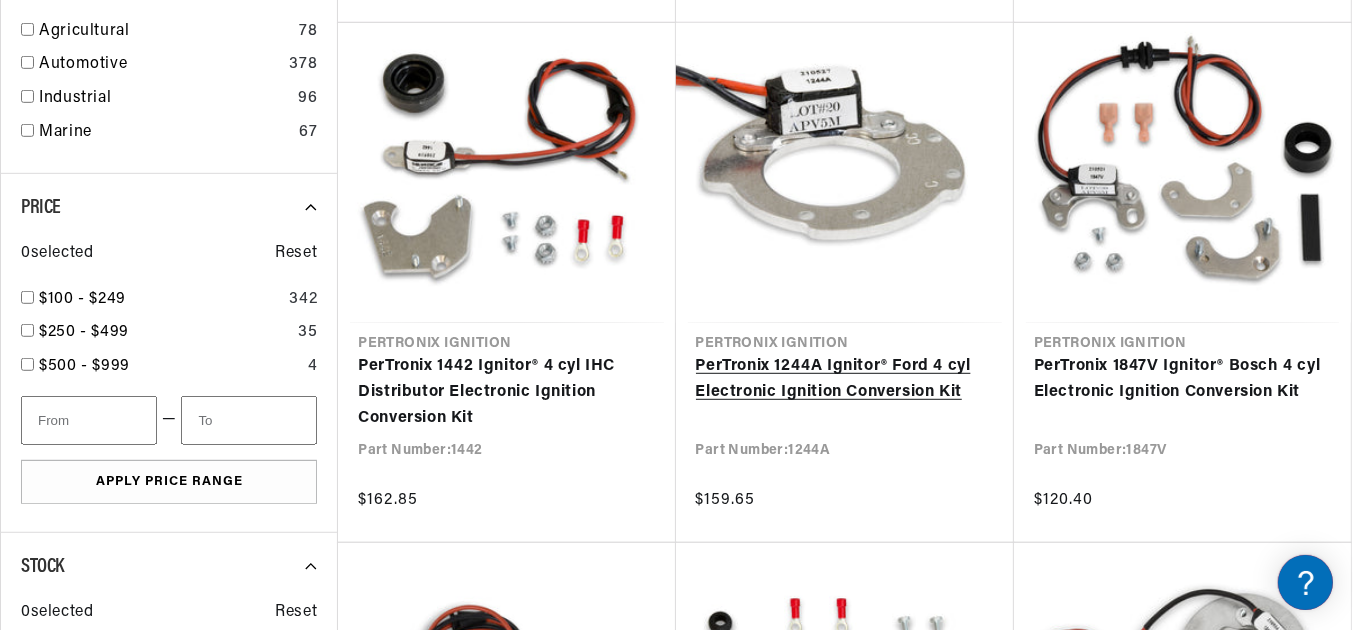 scroll, scrollTop: 0, scrollLeft: 534, axis: horizontal 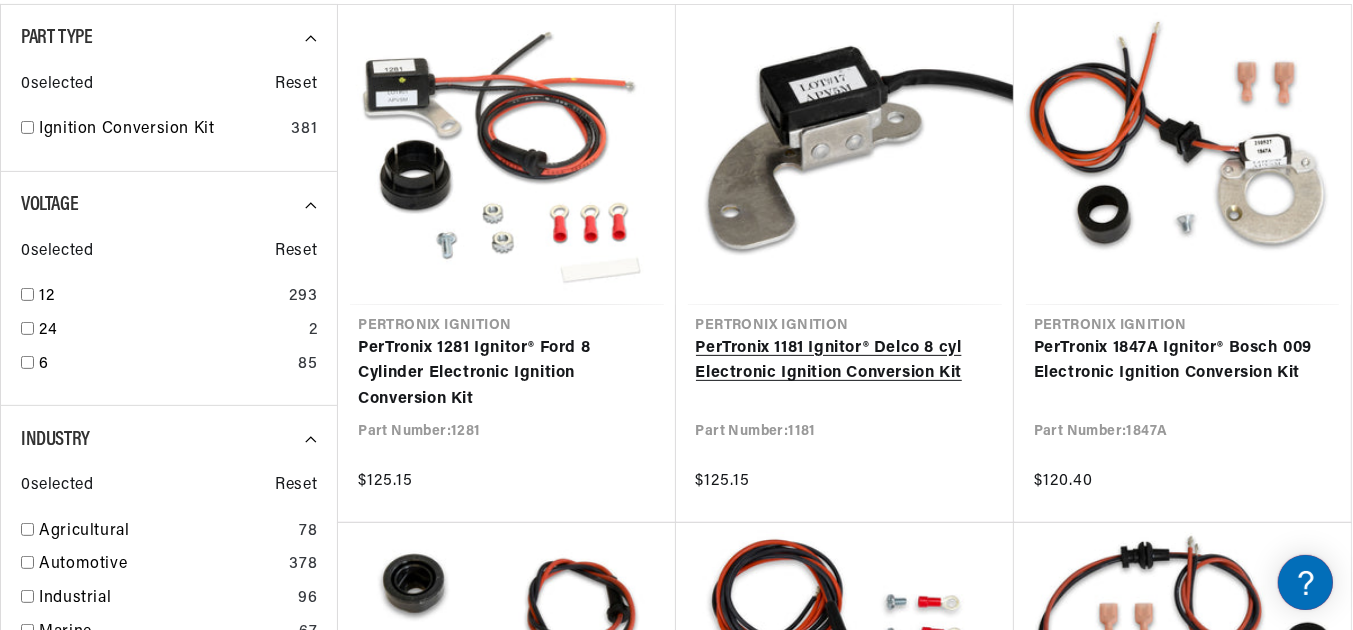 click on "PerTronix 1181 Ignitor® Delco 8 cyl Electronic Ignition Conversion Kit" at bounding box center [845, 361] 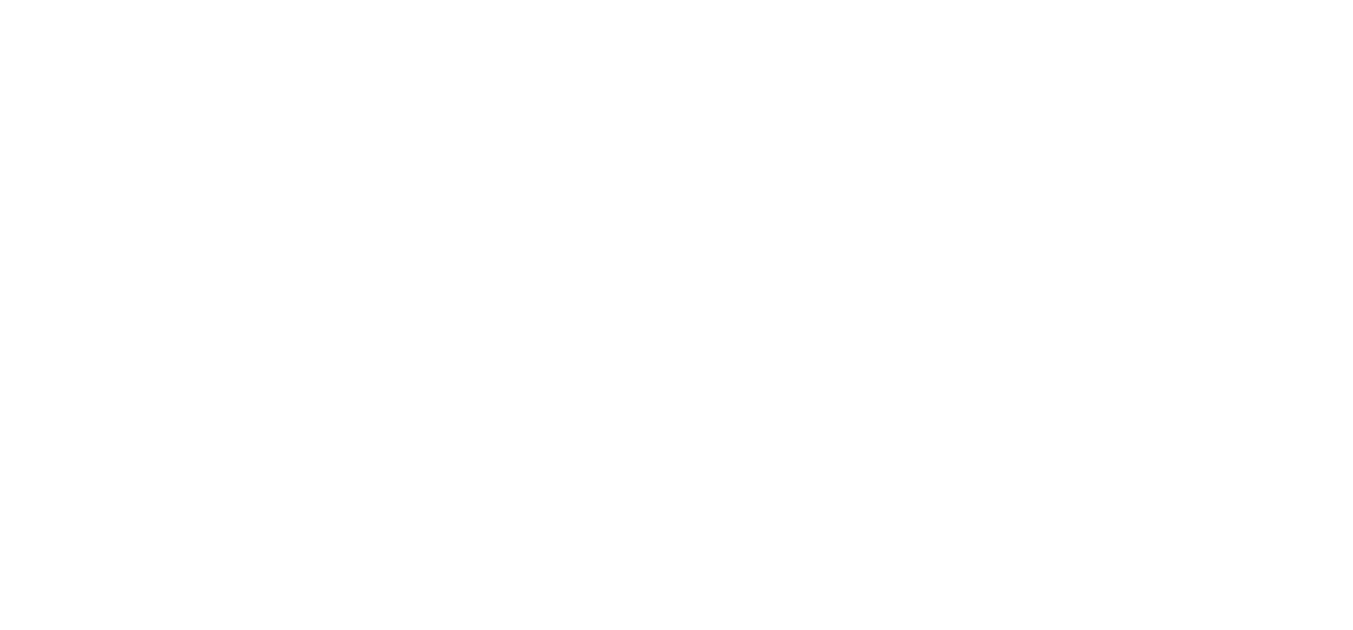 scroll, scrollTop: 0, scrollLeft: 0, axis: both 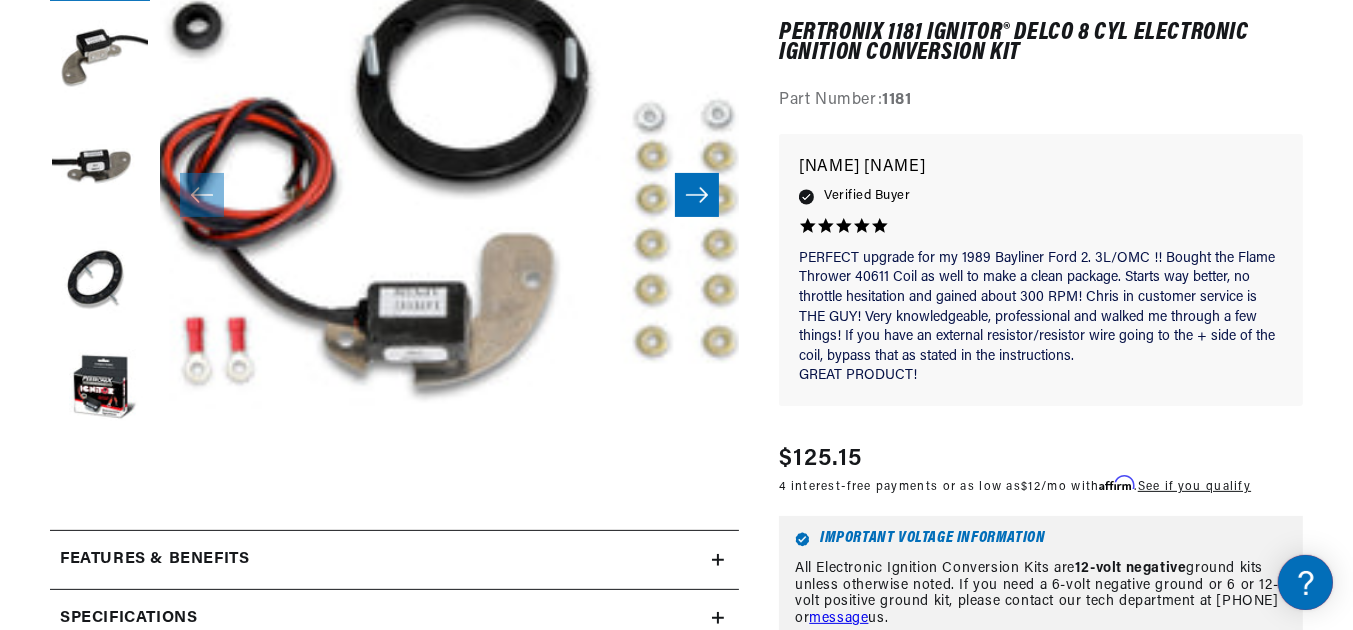 click on "Open media 1 in modal" at bounding box center (102, 538) 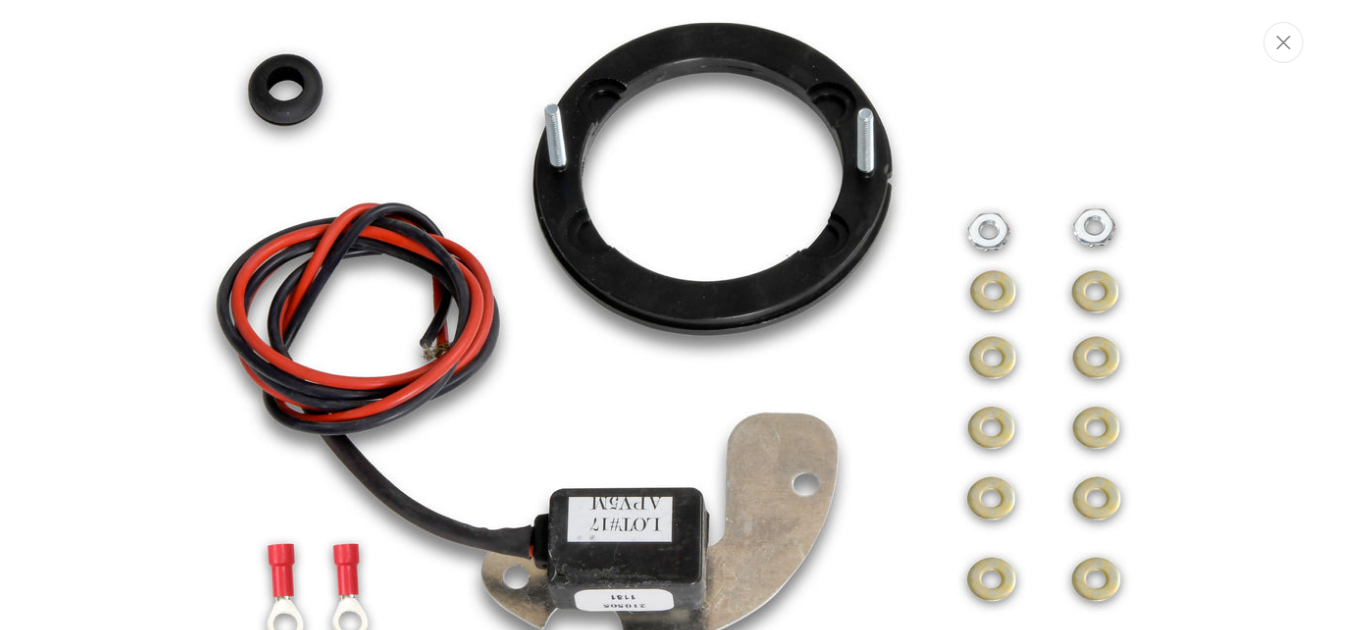scroll, scrollTop: 244, scrollLeft: 0, axis: vertical 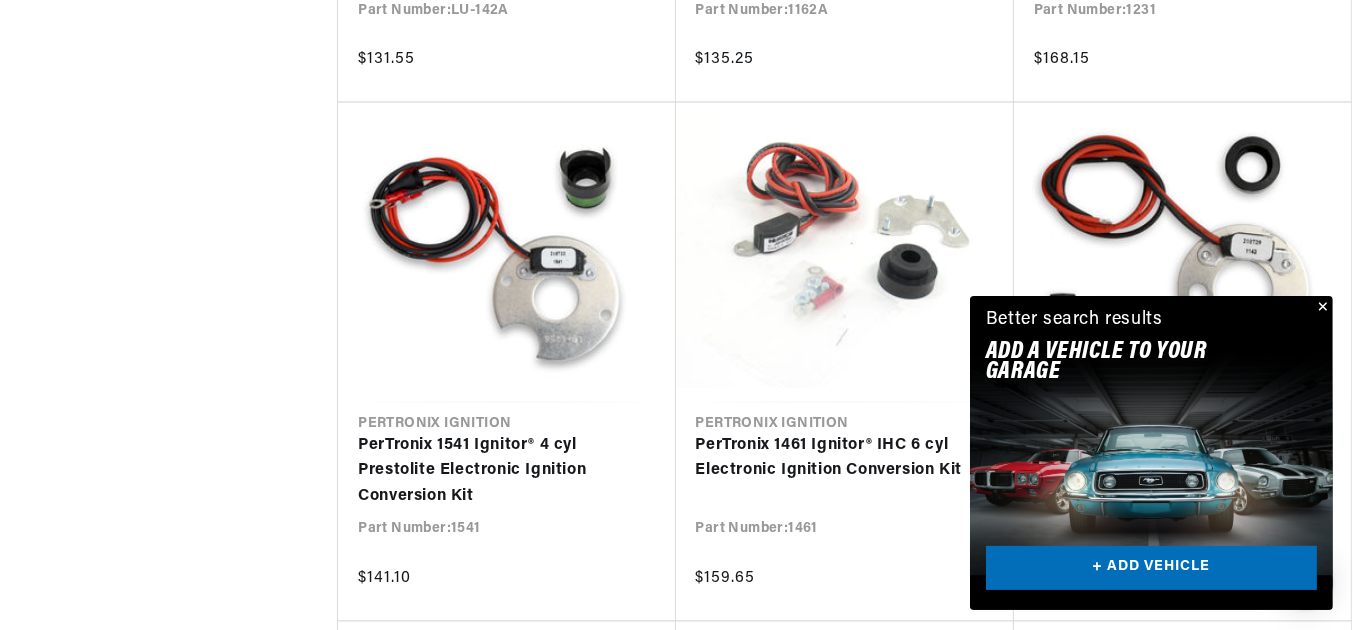 click at bounding box center [1321, 308] 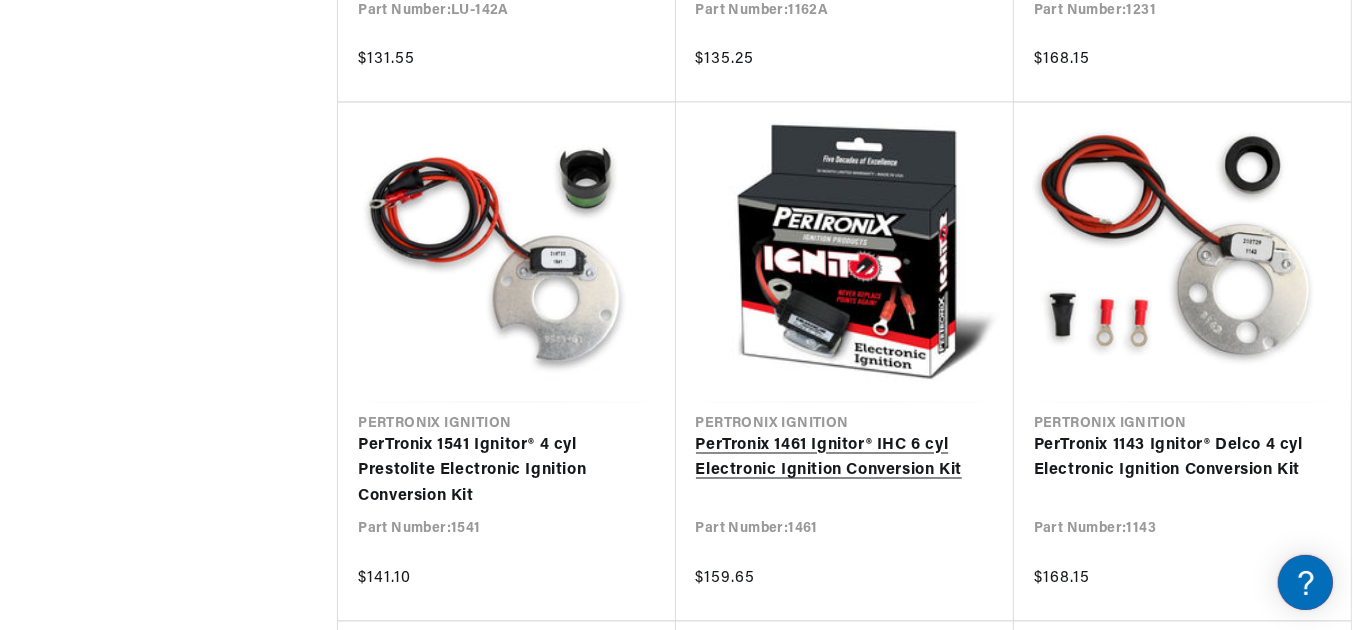 scroll, scrollTop: 0, scrollLeft: 325, axis: horizontal 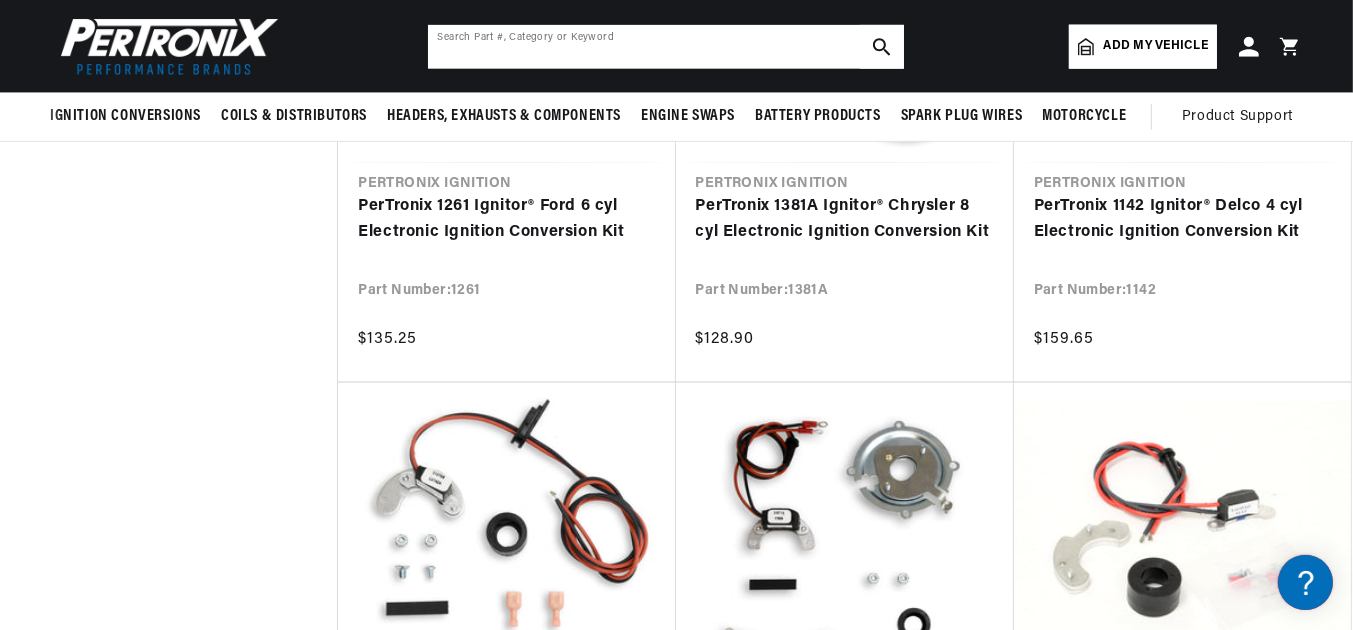 click at bounding box center (666, 47) 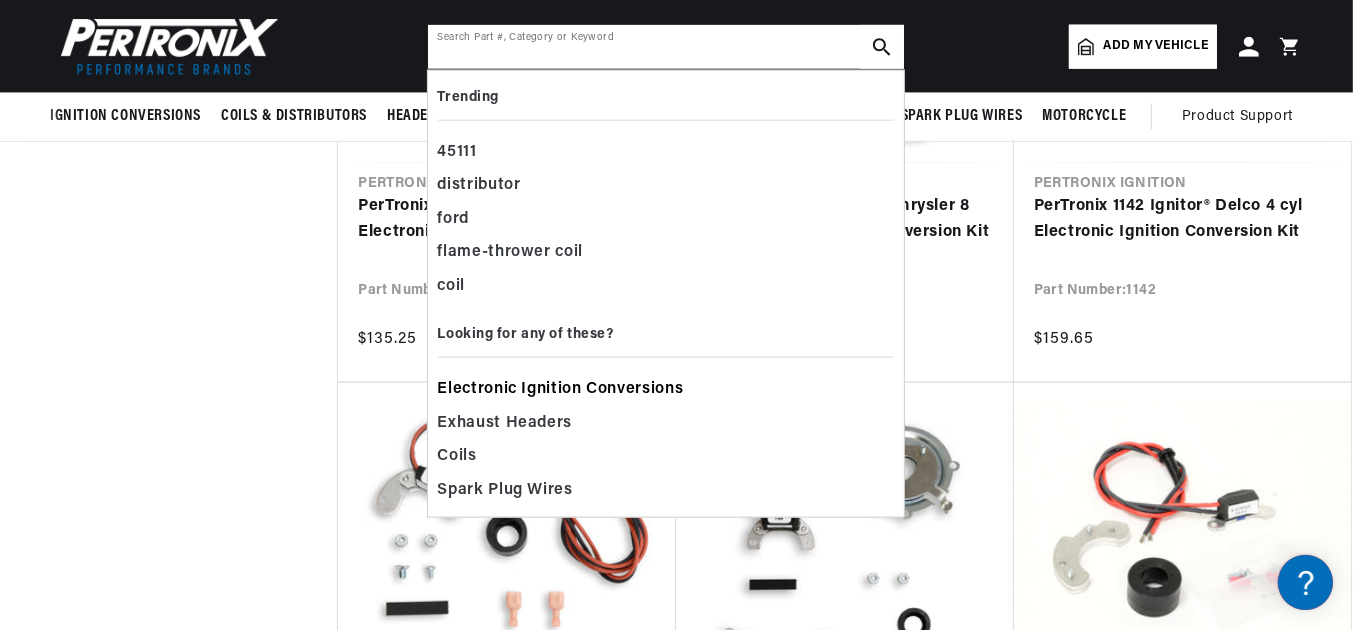 scroll, scrollTop: 0, scrollLeft: 746, axis: horizontal 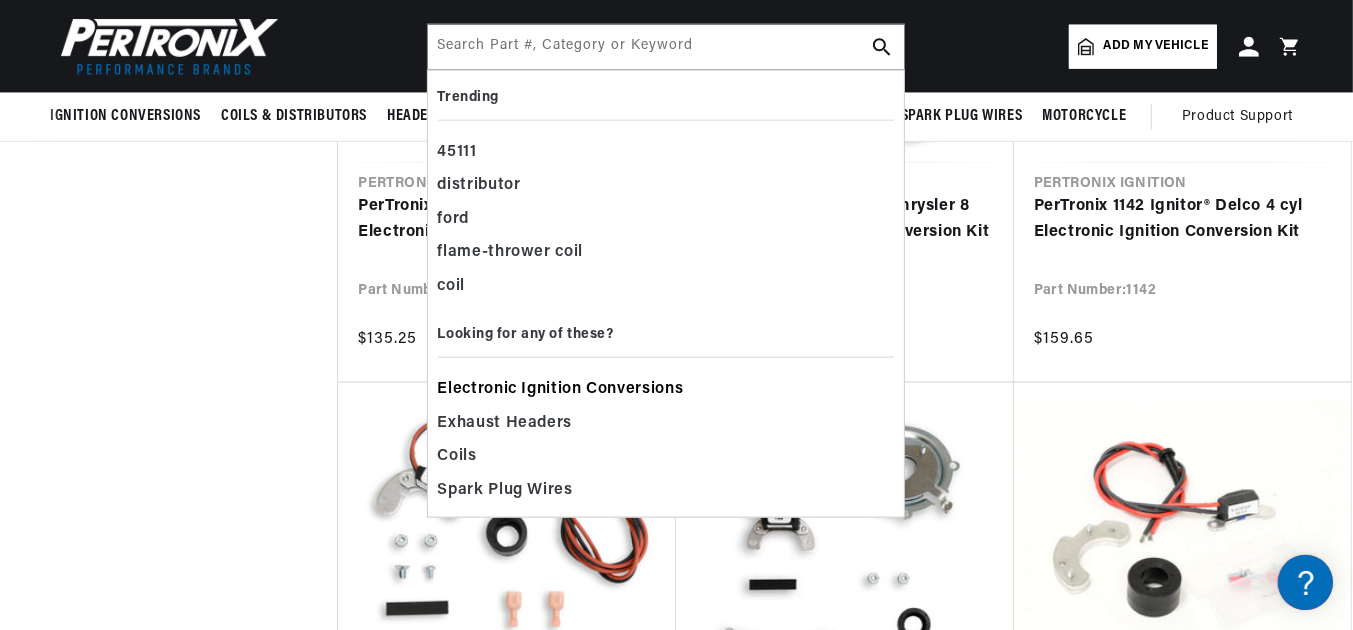 click on "Electronic Ignition Conversions" at bounding box center [561, 390] 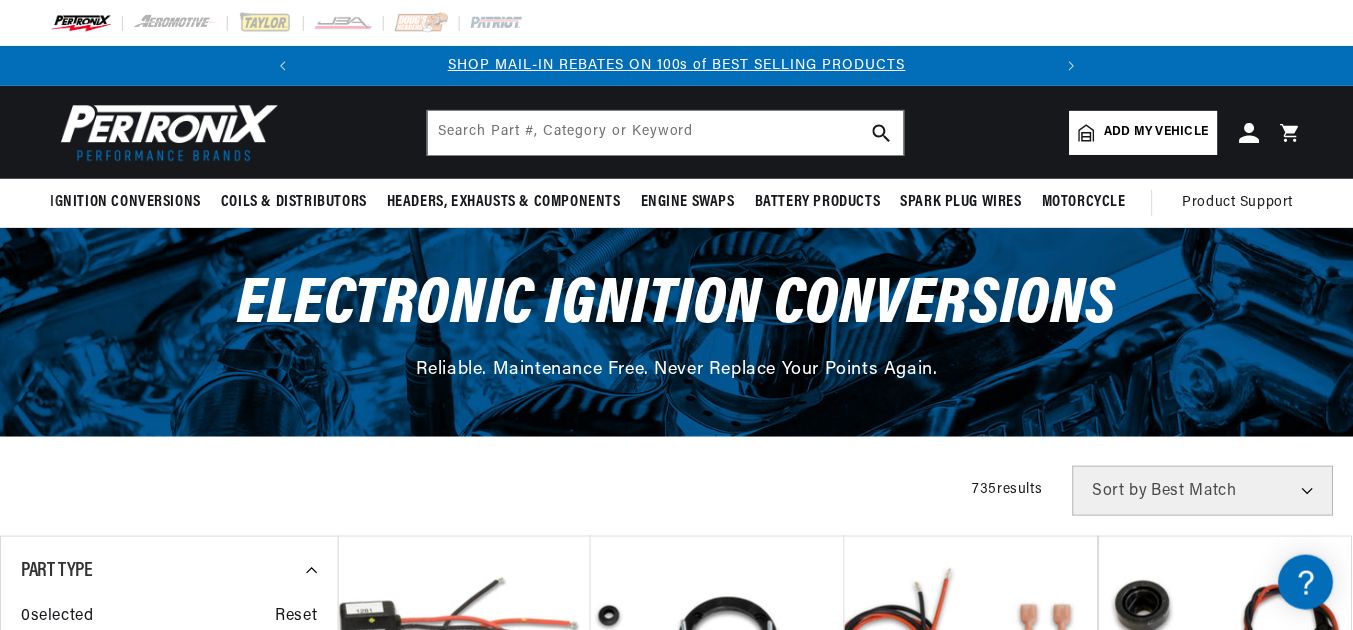 scroll, scrollTop: 200, scrollLeft: 0, axis: vertical 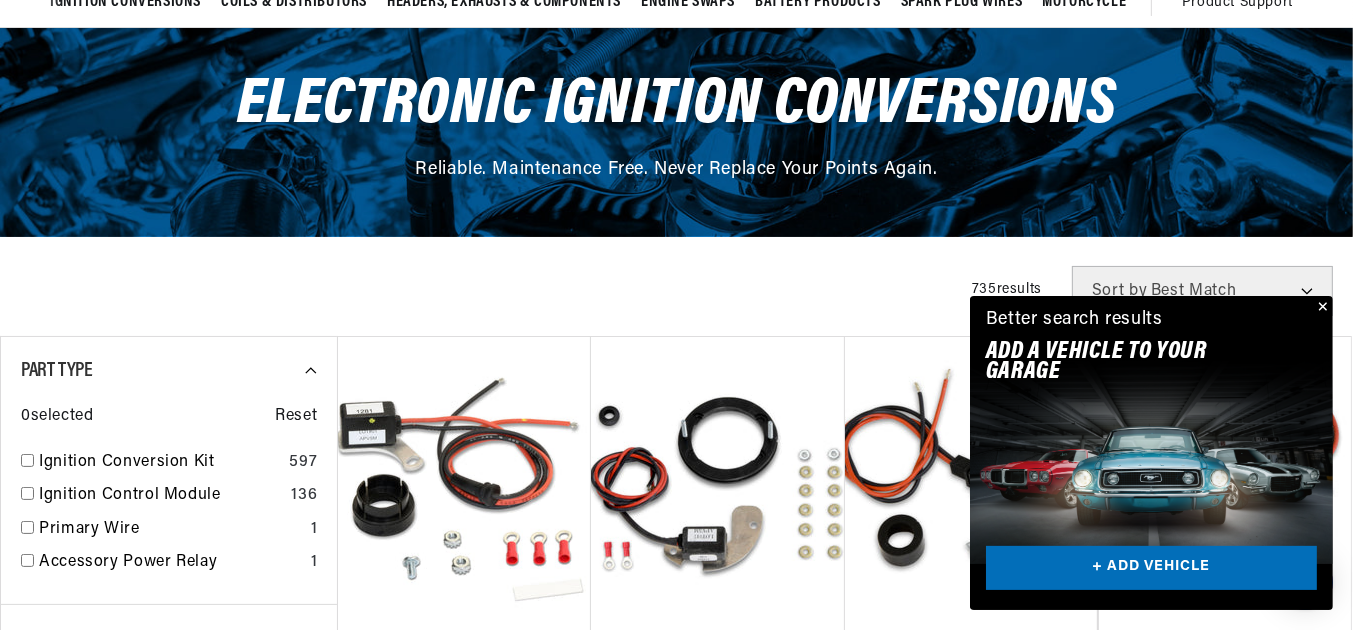 click at bounding box center [1321, 308] 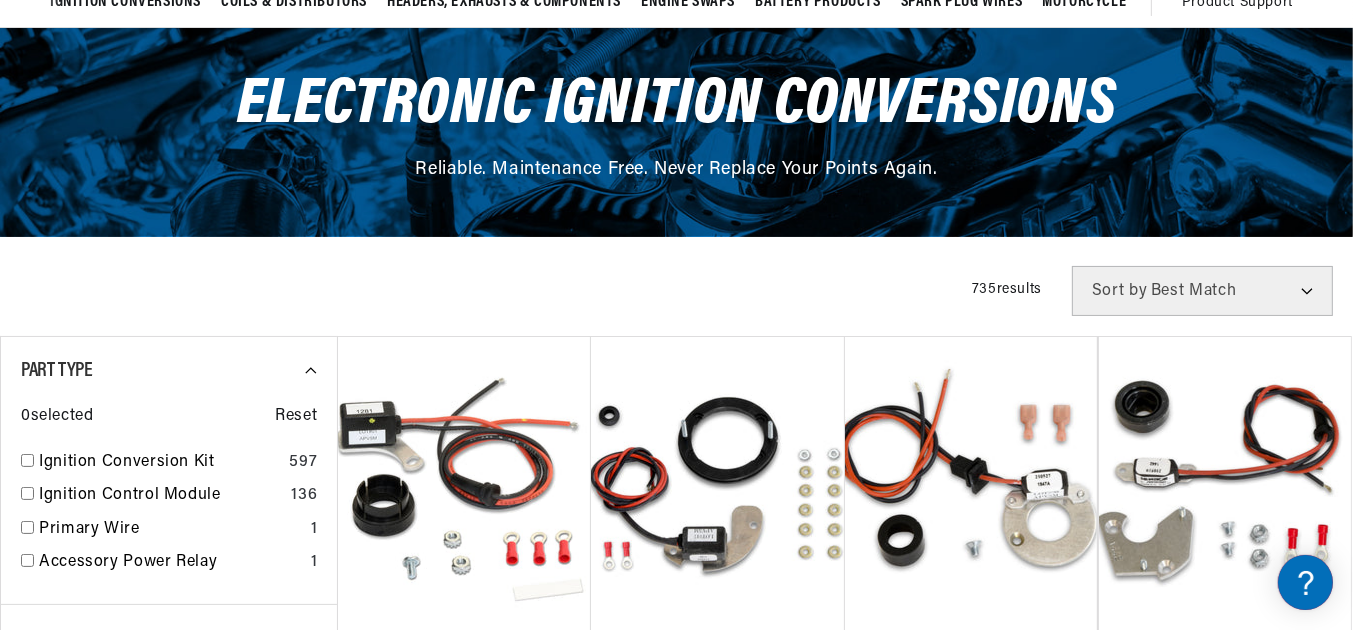 scroll, scrollTop: 0, scrollLeft: 746, axis: horizontal 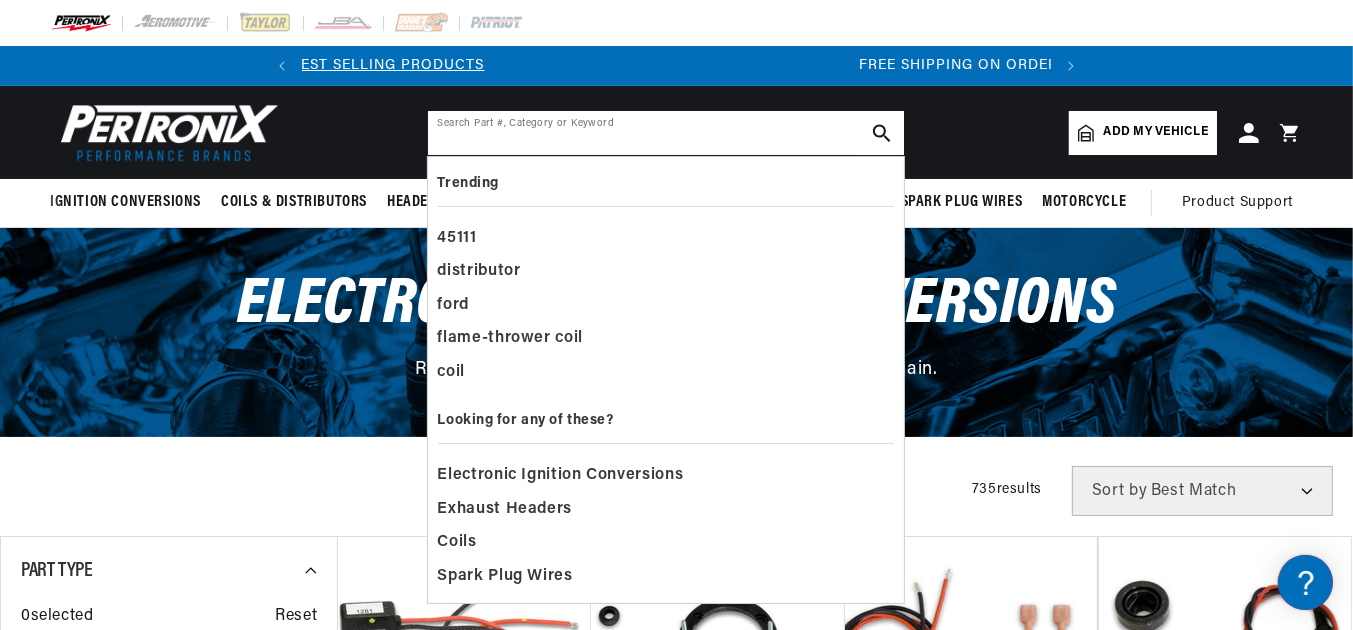 click at bounding box center [666, 133] 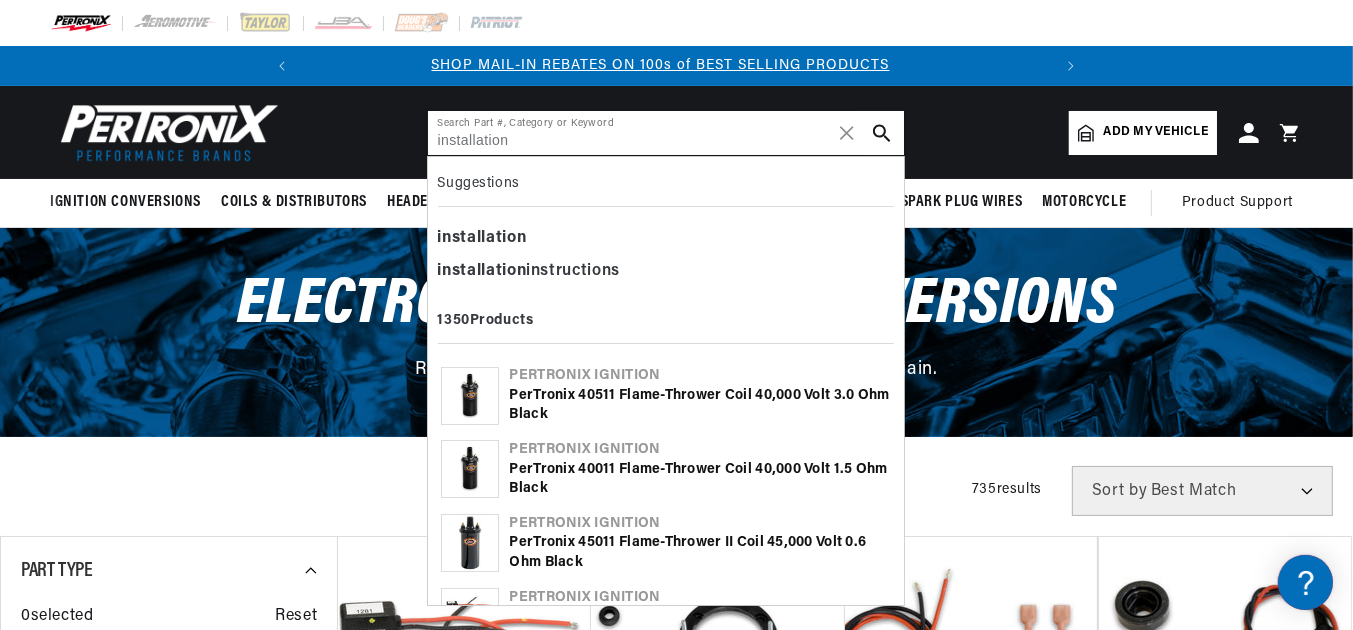 scroll, scrollTop: 0, scrollLeft: 0, axis: both 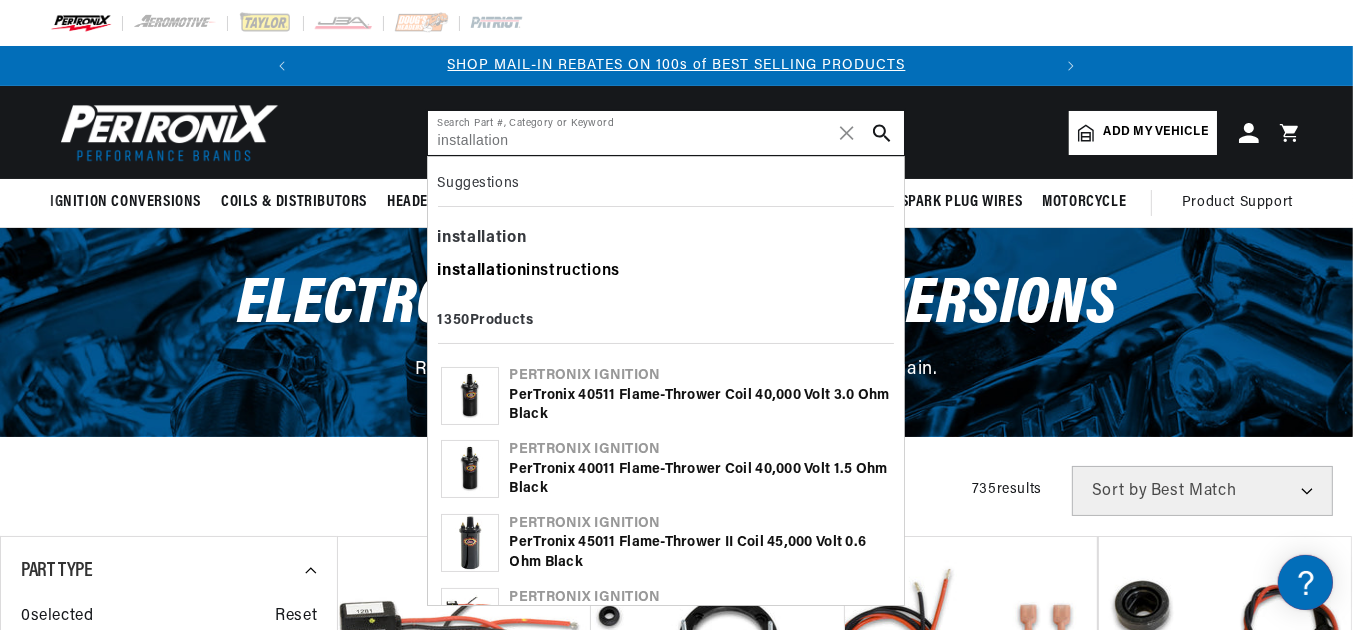 type on "installation" 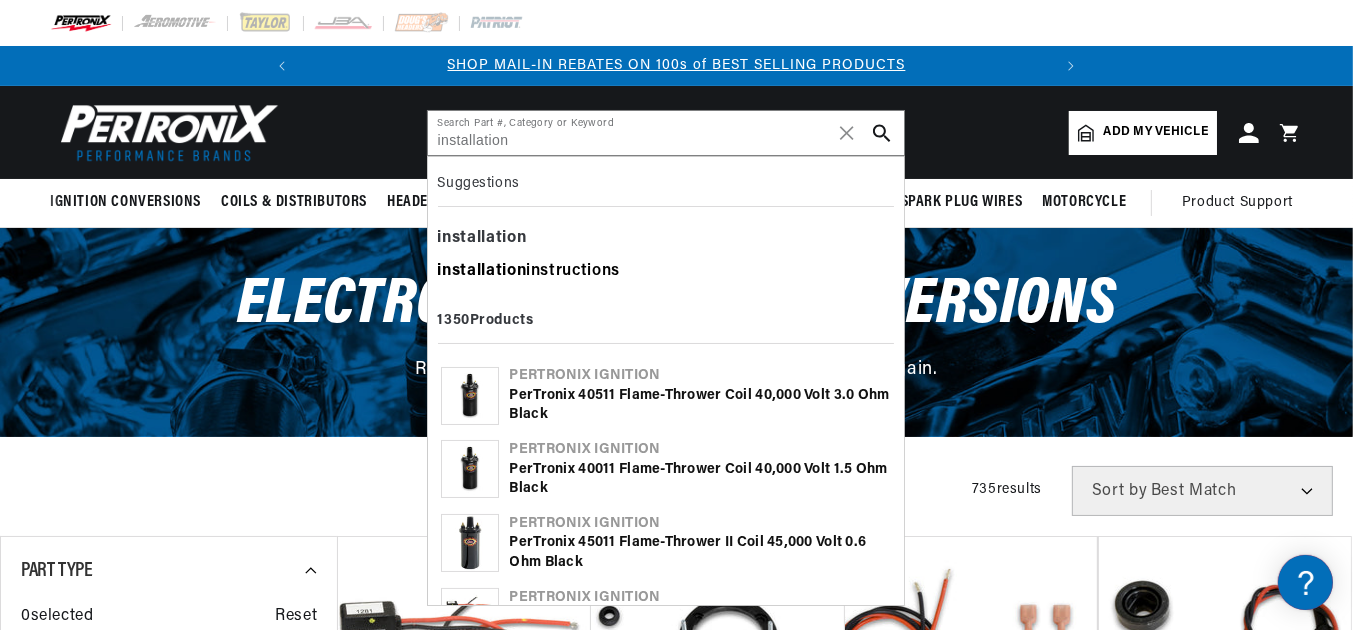click on "installation  instructions" at bounding box center [666, 272] 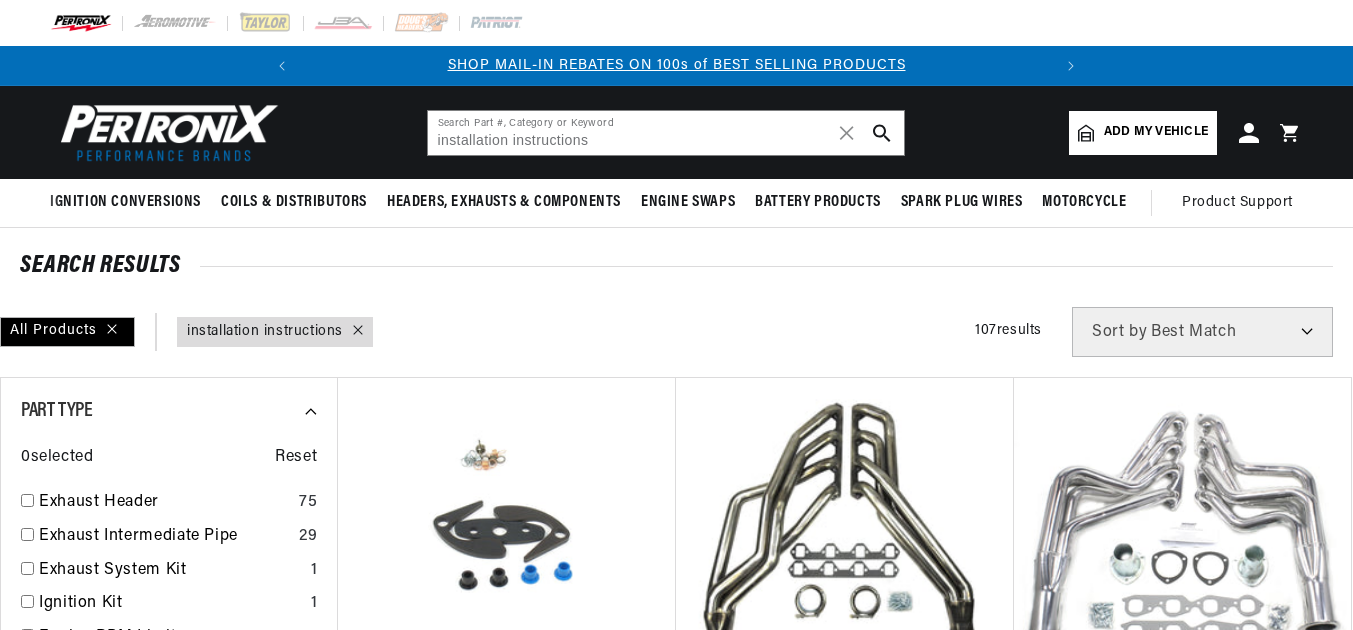 scroll, scrollTop: 0, scrollLeft: 0, axis: both 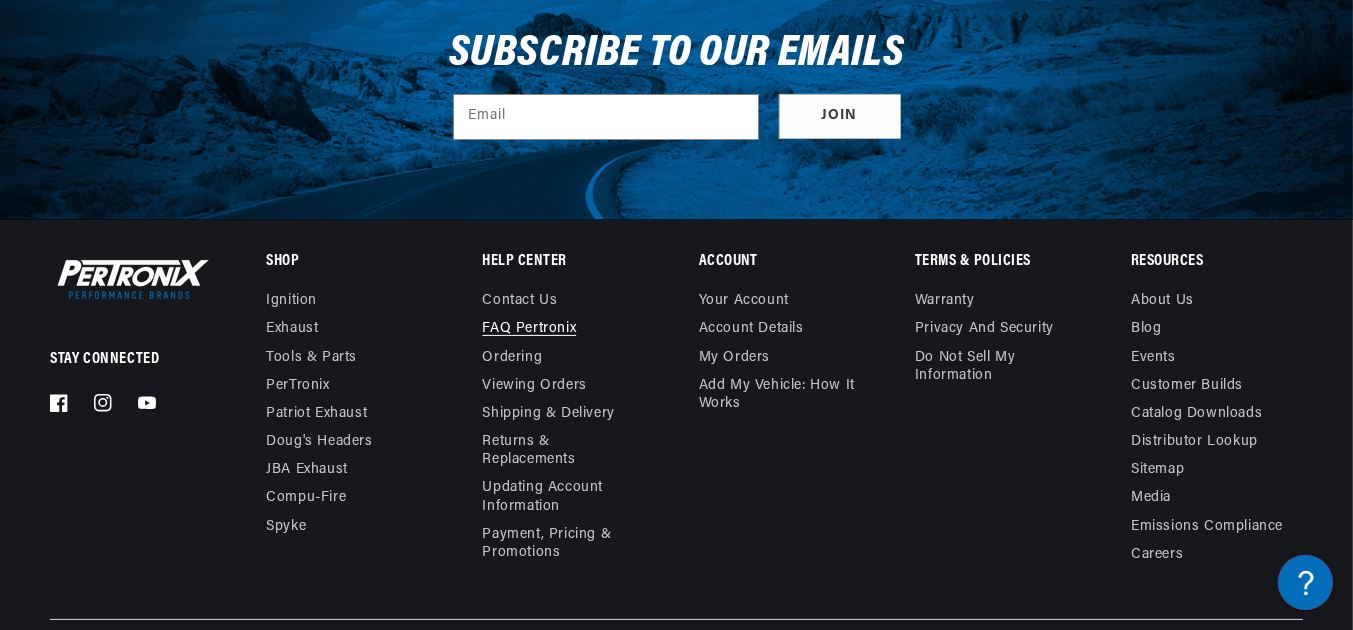 click on "FAQ Pertronix" at bounding box center (529, 329) 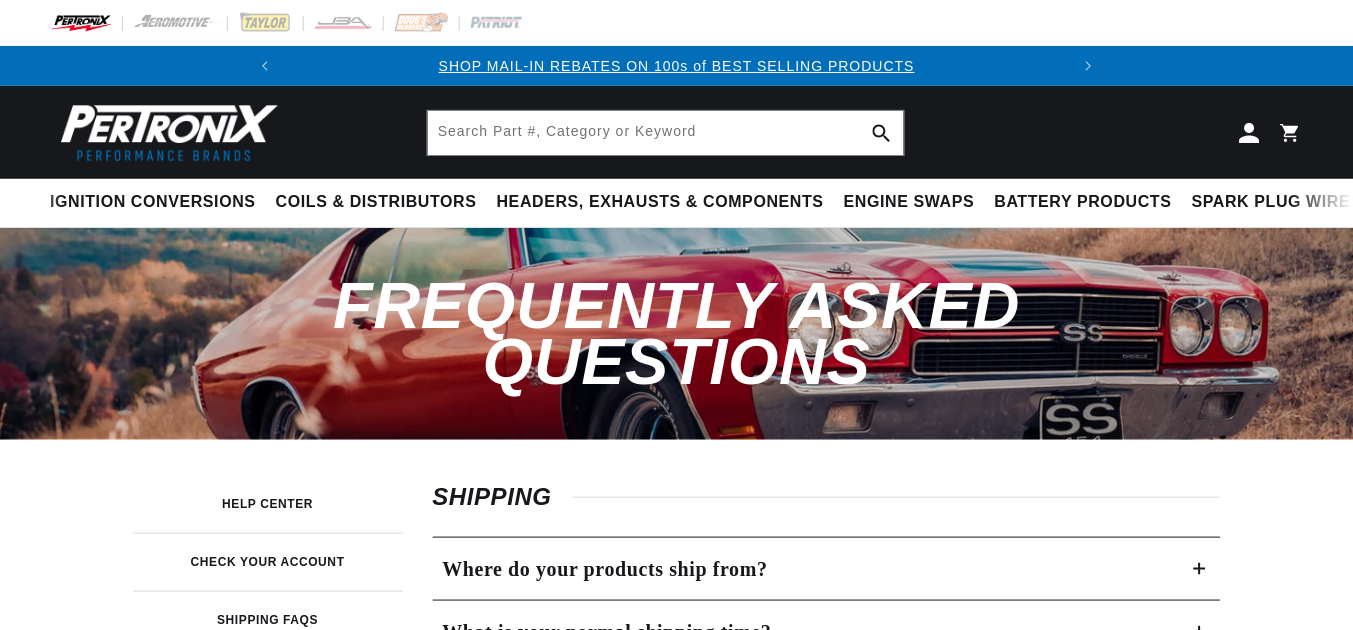 scroll, scrollTop: 0, scrollLeft: 0, axis: both 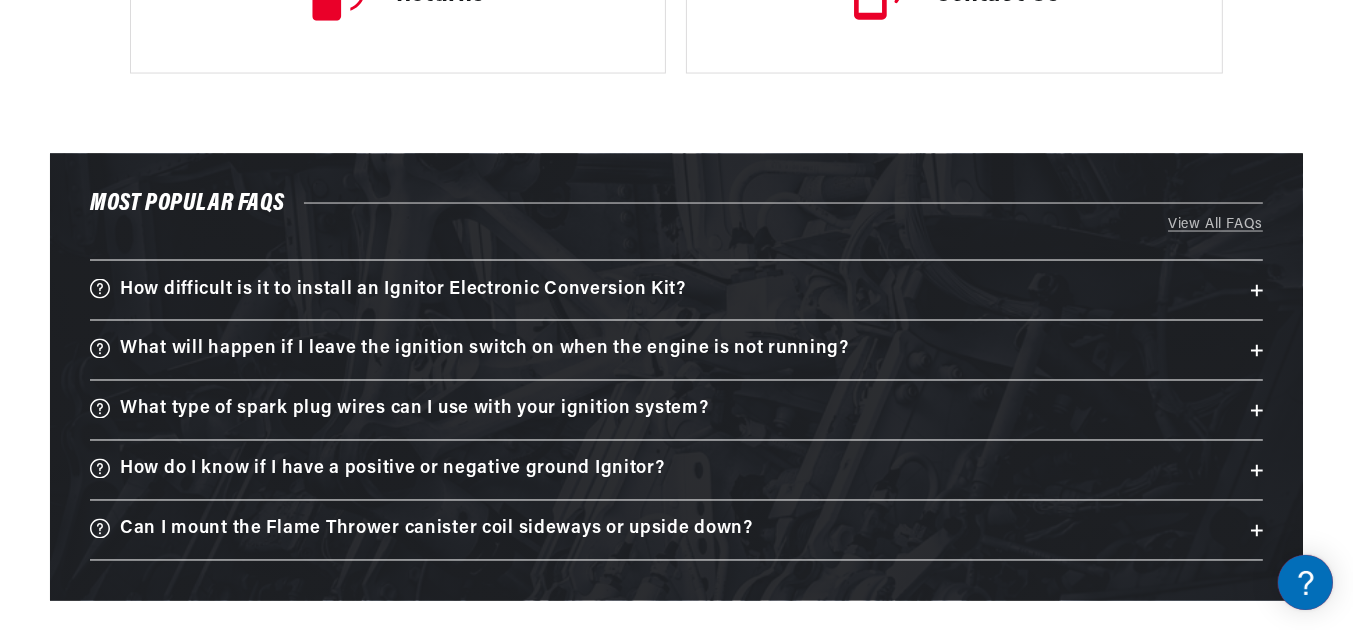 click on "How difficult is it to install an Ignitor Electronic Conversion Kit?" at bounding box center [403, 290] 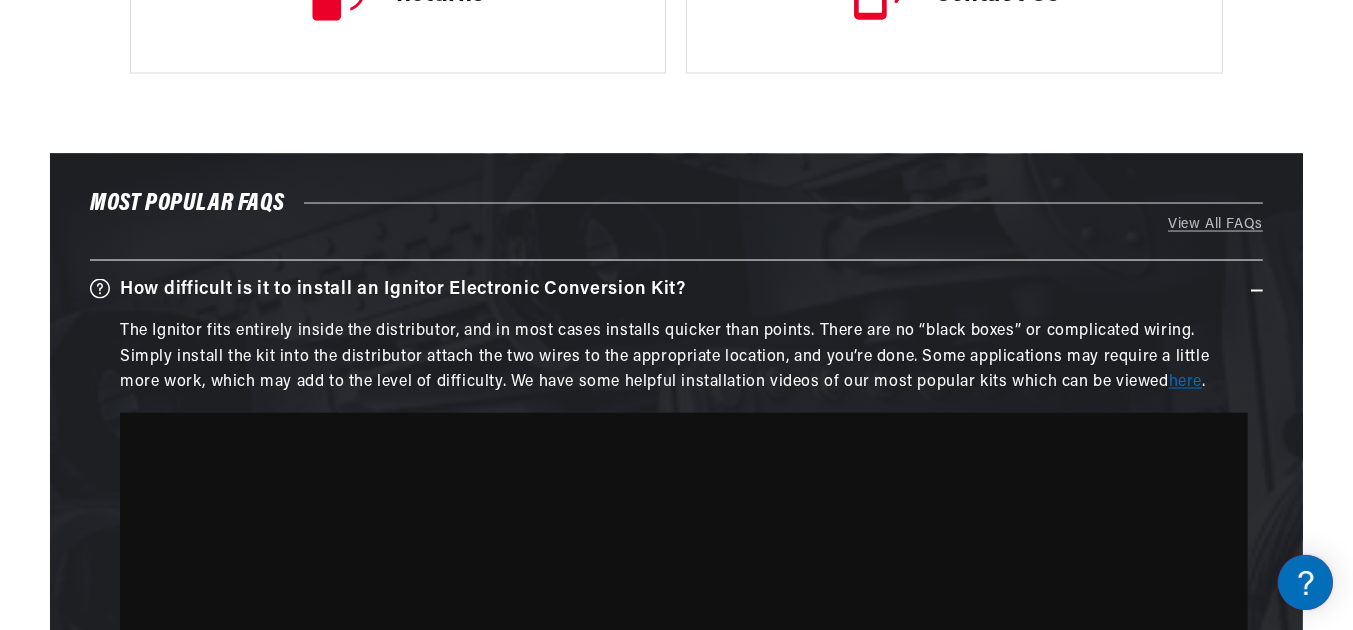 scroll, scrollTop: 0, scrollLeft: 0, axis: both 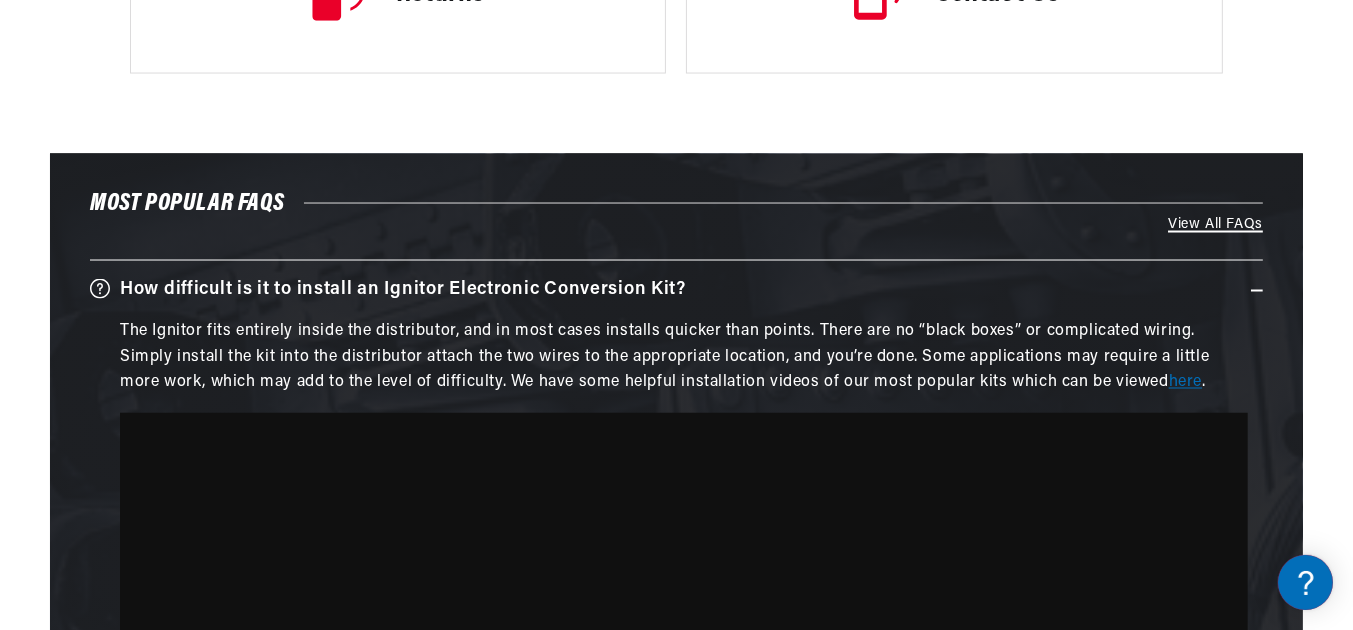 click on "View All FAQs" at bounding box center [676, 225] 